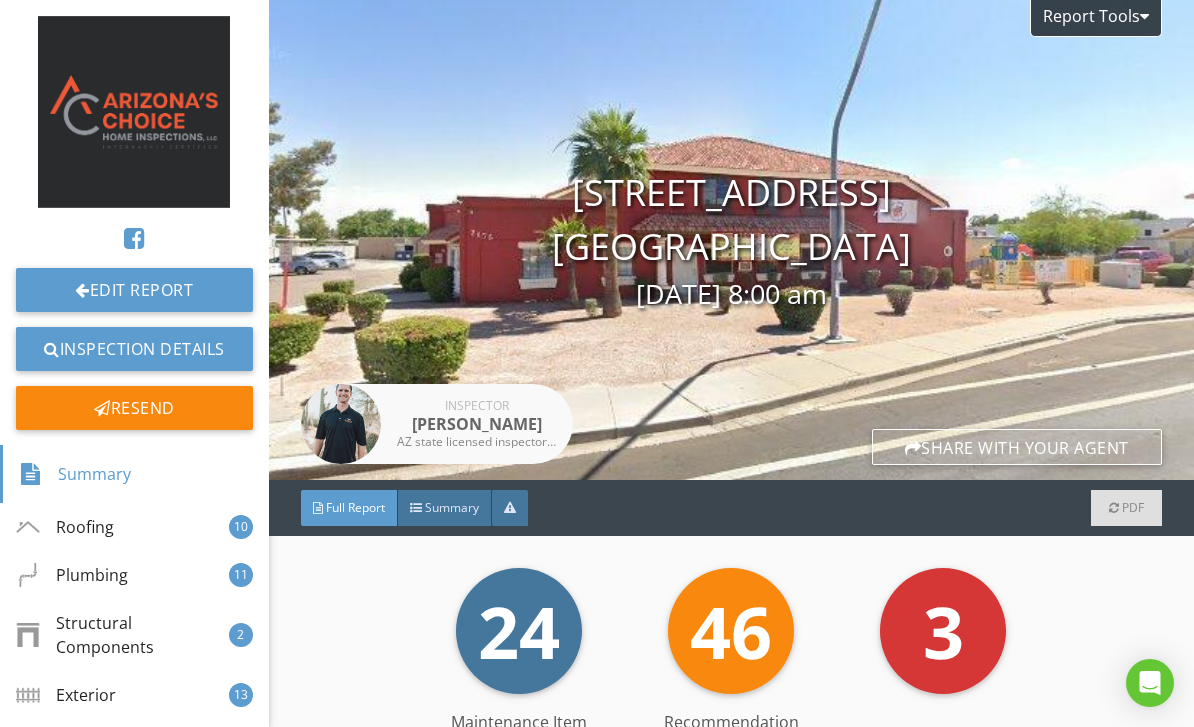 scroll, scrollTop: 0, scrollLeft: 0, axis: both 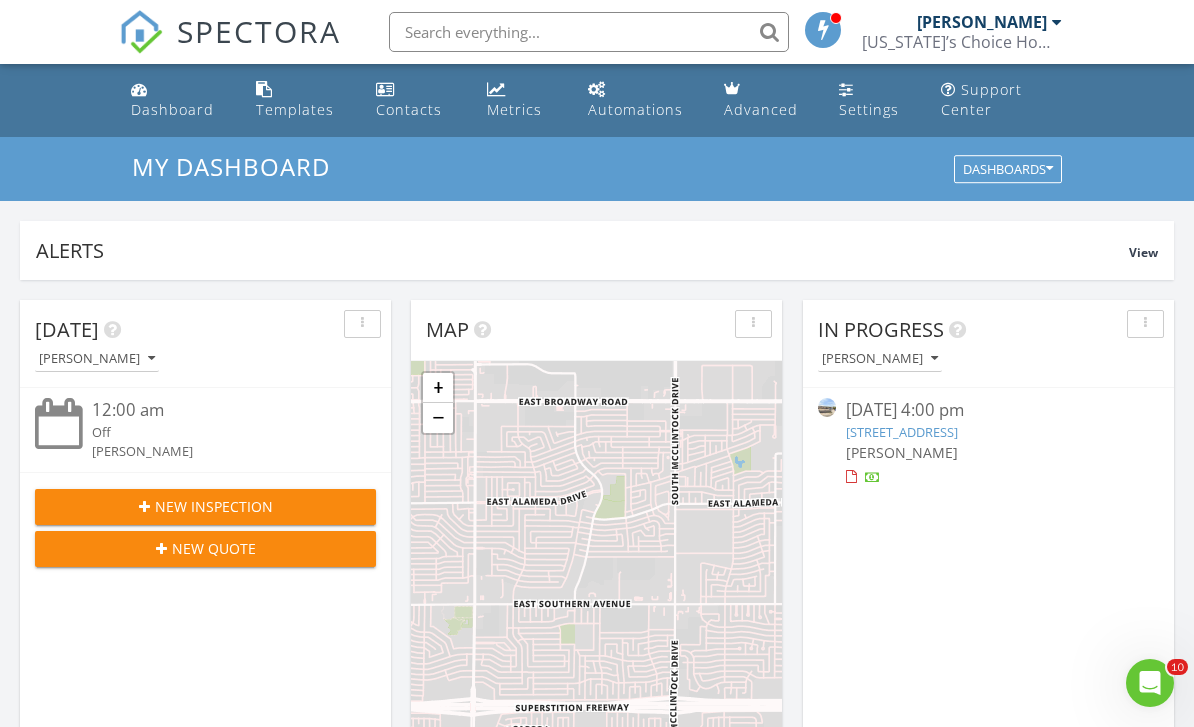 click at bounding box center (139, 89) 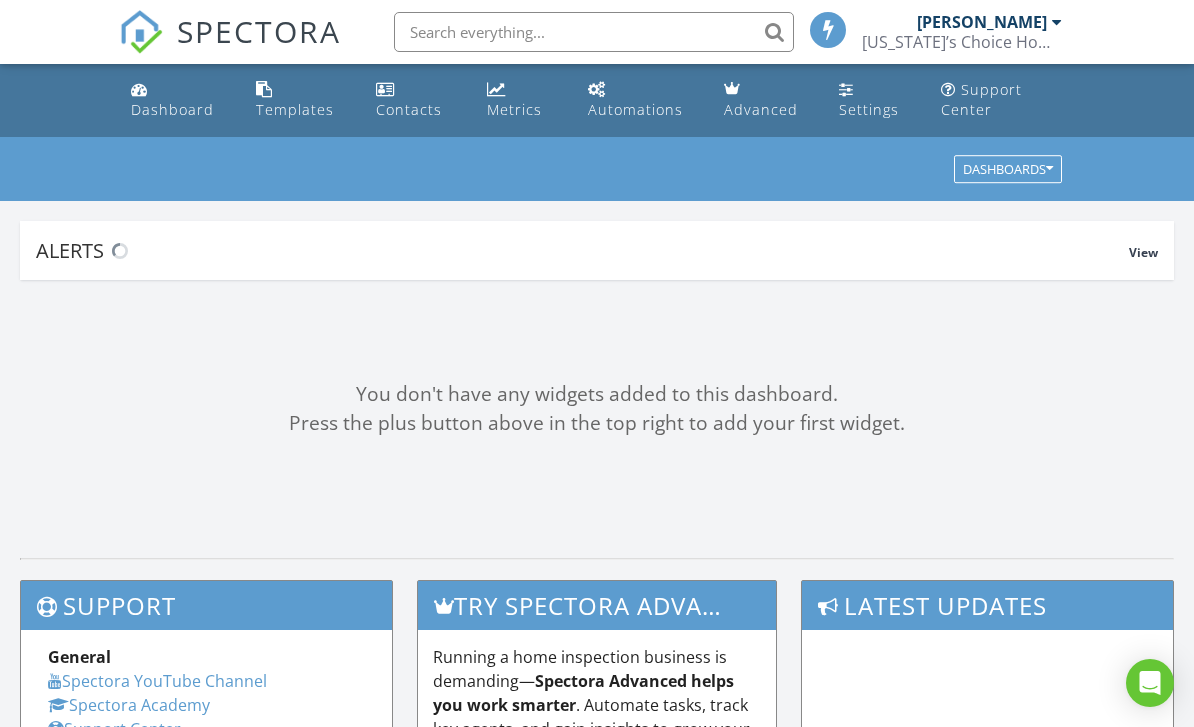 scroll, scrollTop: 0, scrollLeft: 0, axis: both 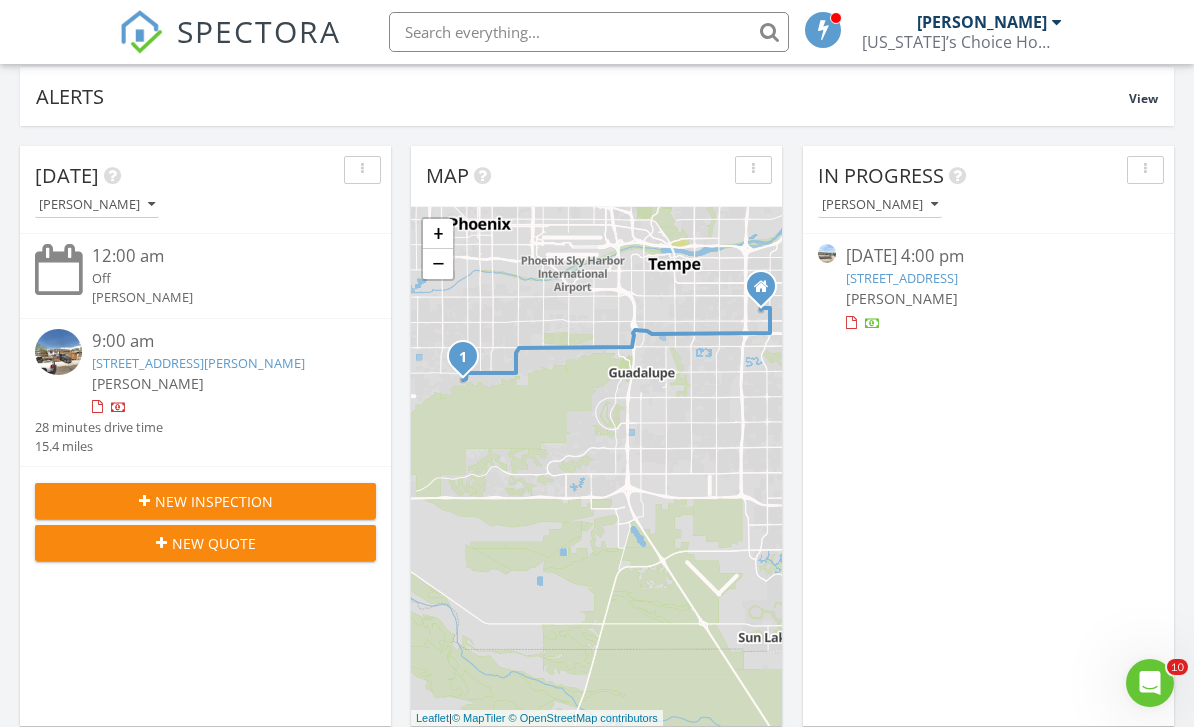 click on "[STREET_ADDRESS]" at bounding box center [902, 278] 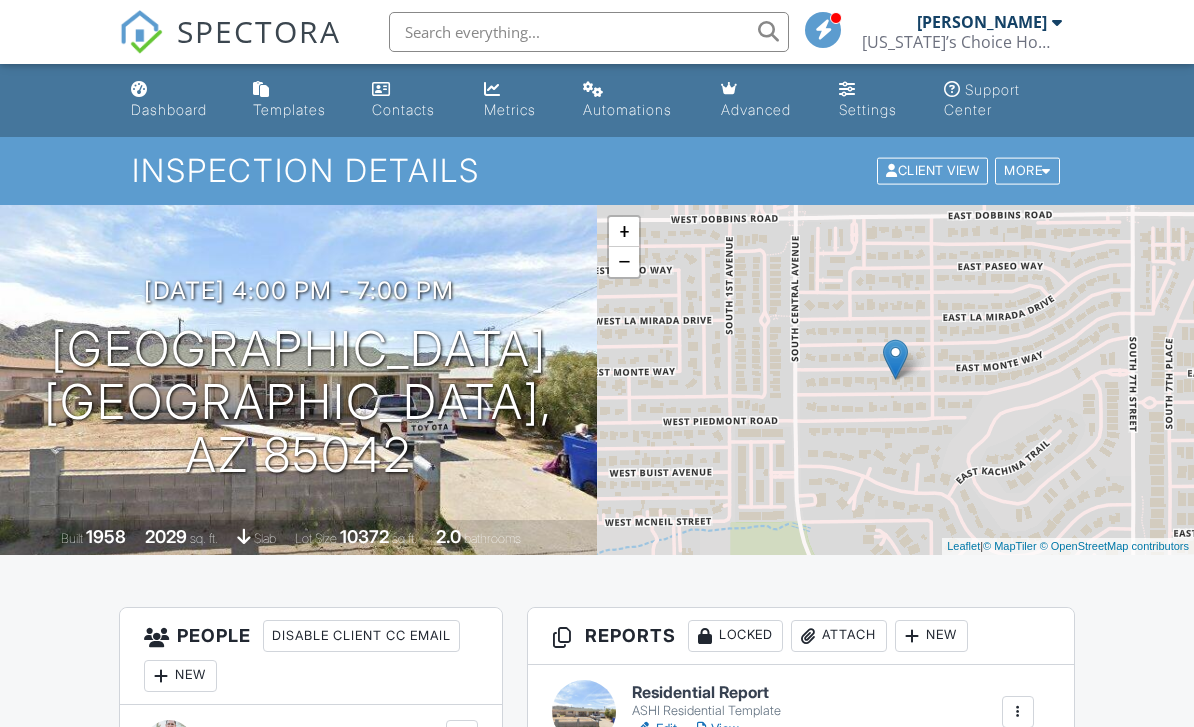 scroll, scrollTop: 0, scrollLeft: 0, axis: both 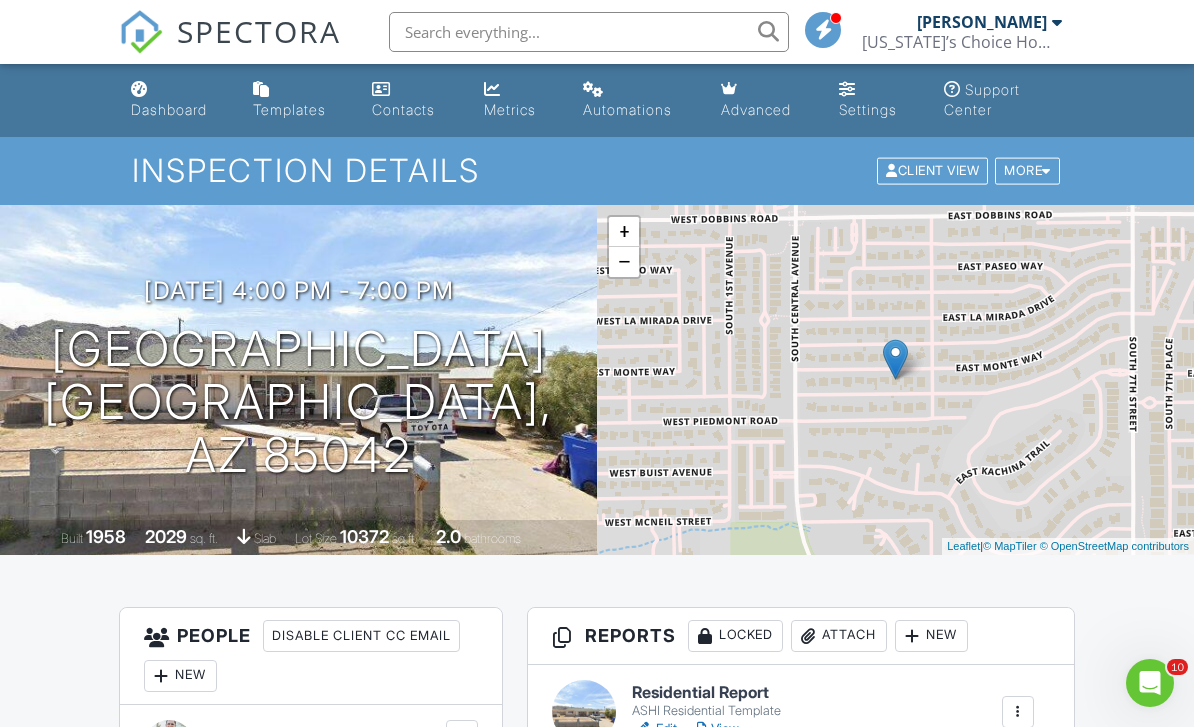 click on "Dashboard" at bounding box center [169, 109] 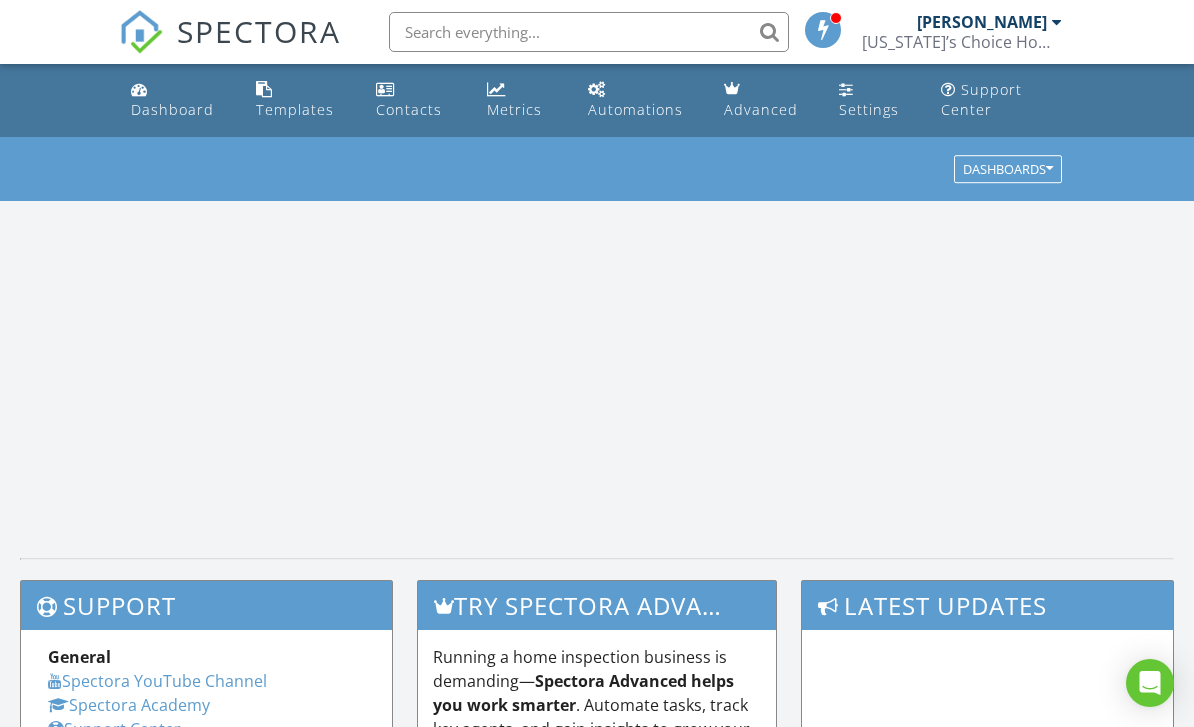 scroll, scrollTop: 0, scrollLeft: 0, axis: both 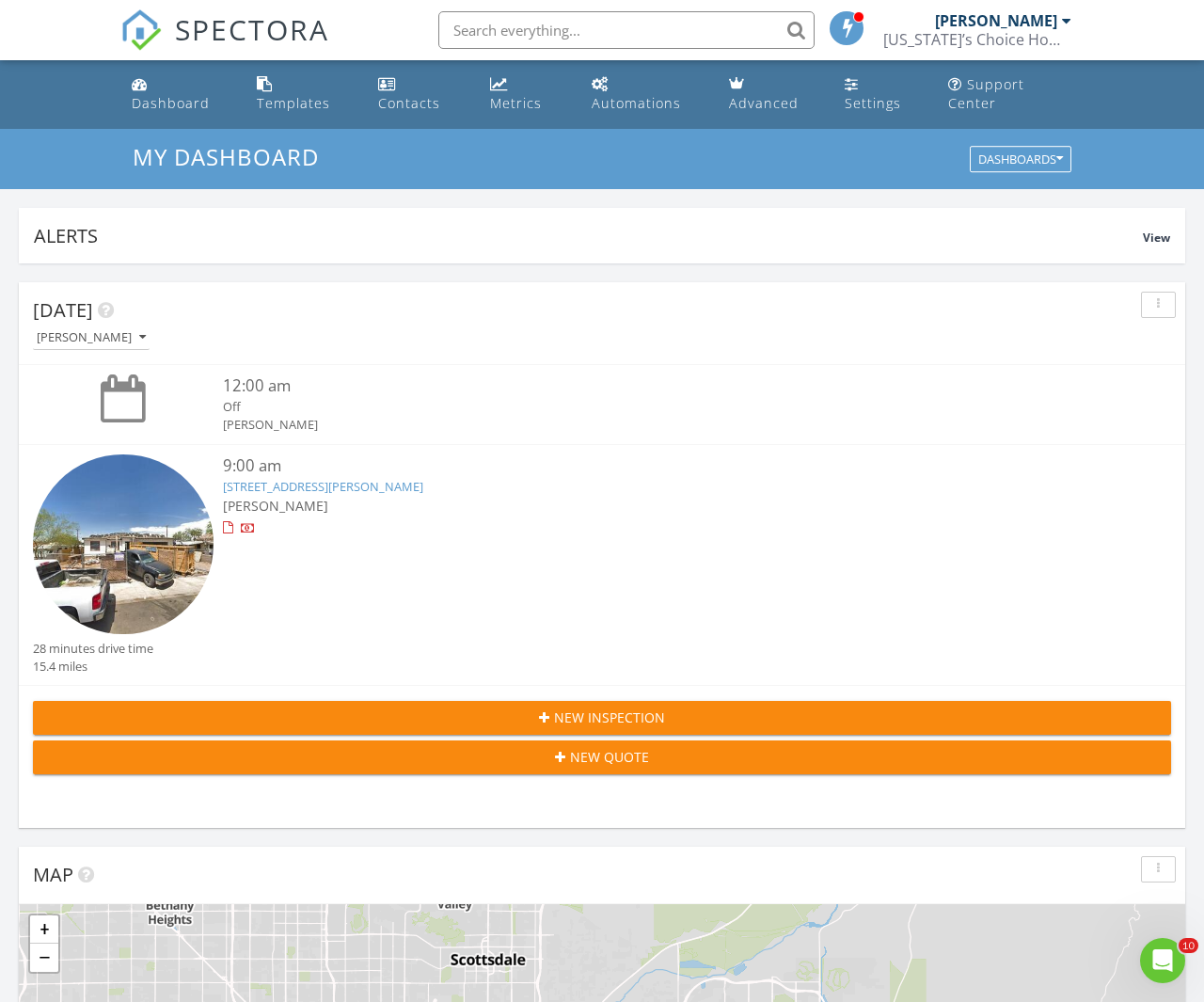 click on "802 W Buist Ave, Phoenix, AZ 85041" at bounding box center [323, 486] 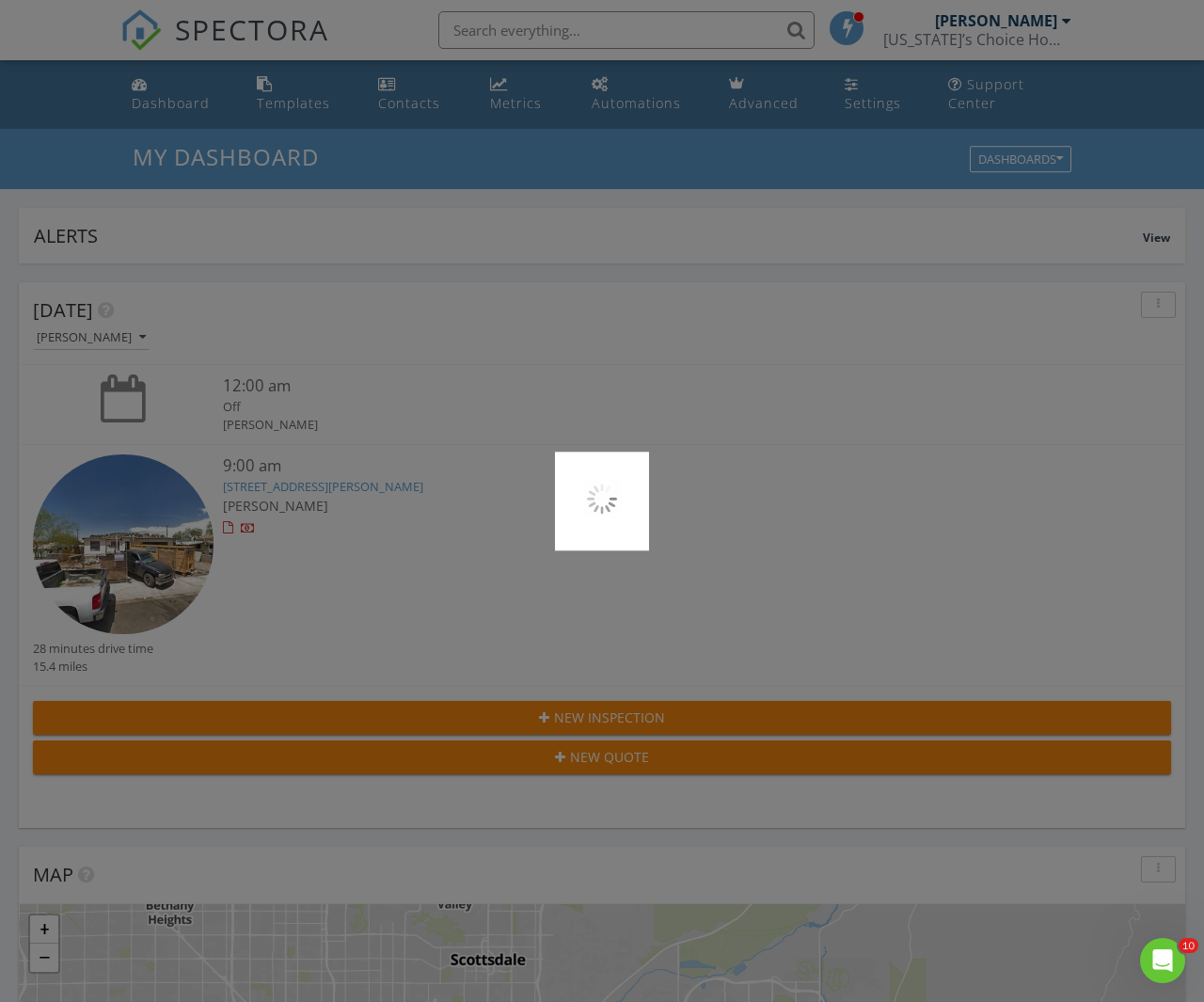 click at bounding box center [602, 501] 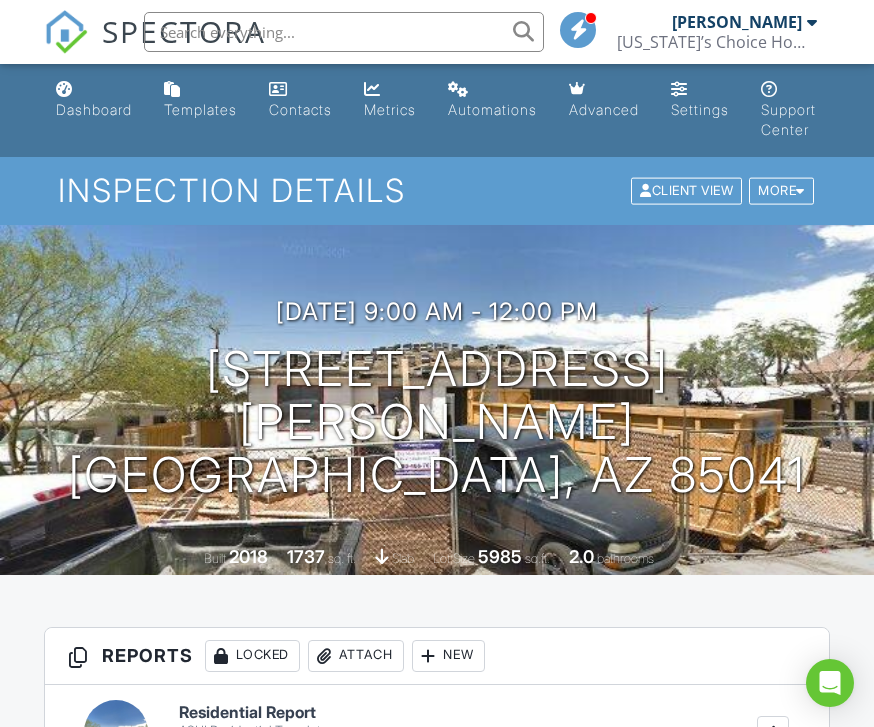scroll, scrollTop: 0, scrollLeft: 0, axis: both 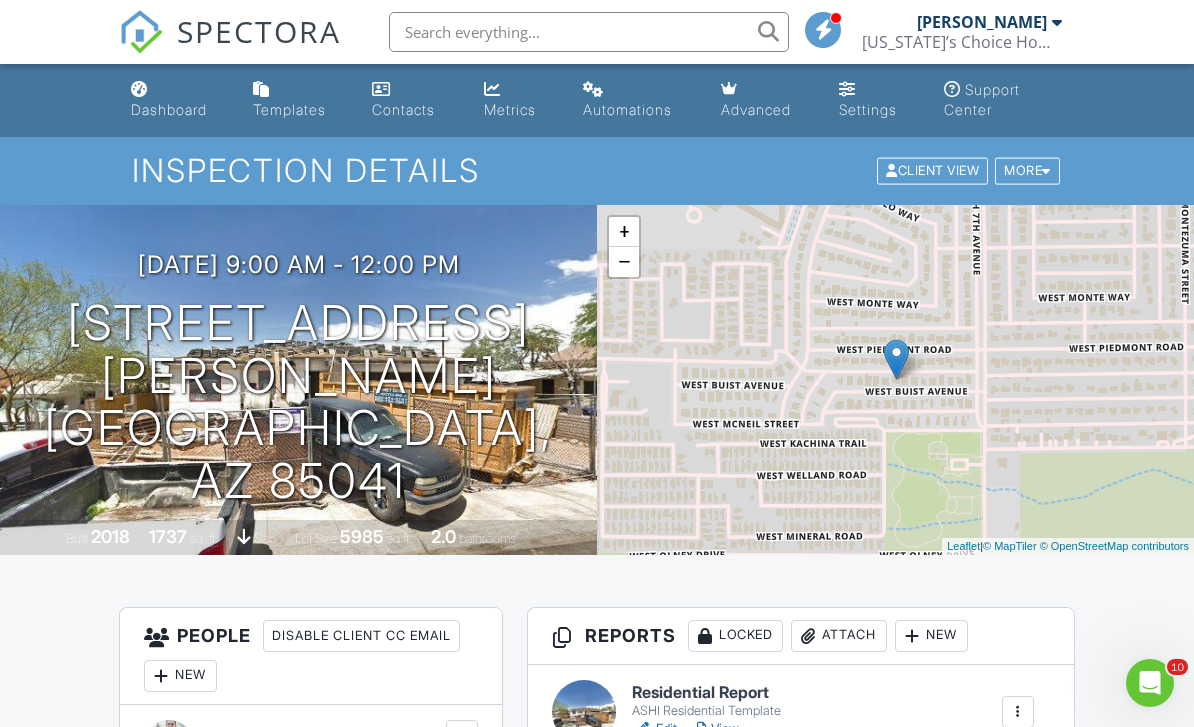 click on "Dashboard" at bounding box center [169, 109] 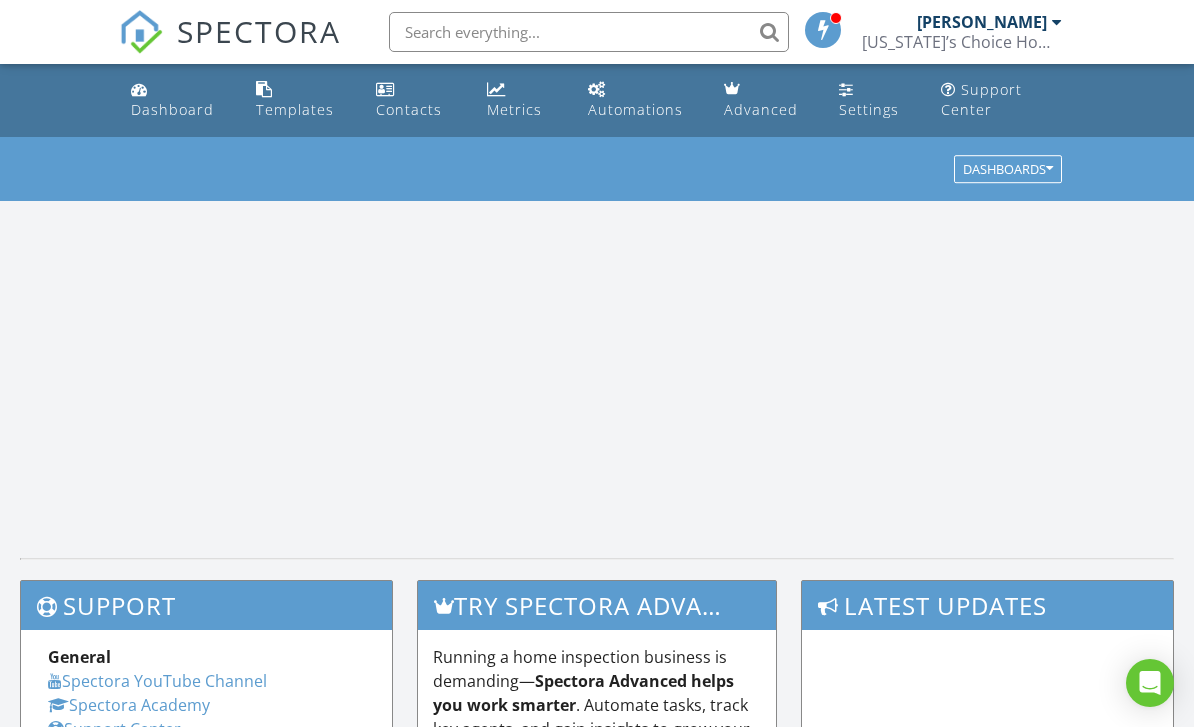 scroll, scrollTop: 0, scrollLeft: 0, axis: both 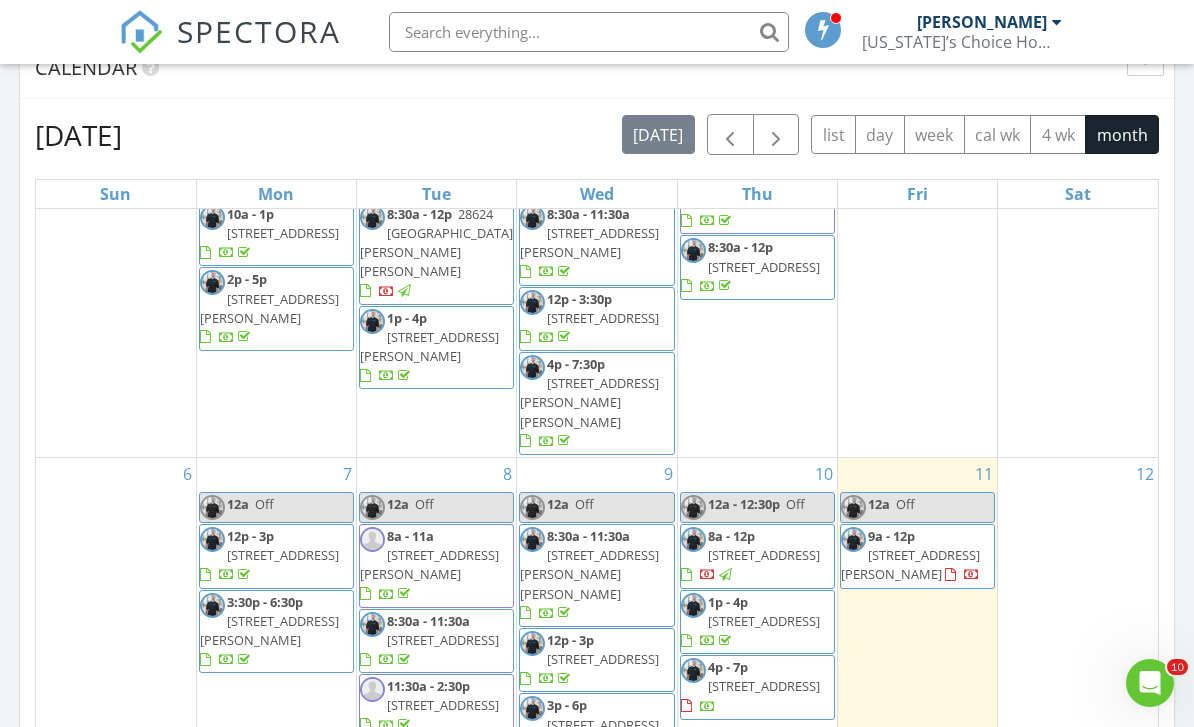 click on "12" at bounding box center [1078, 684] 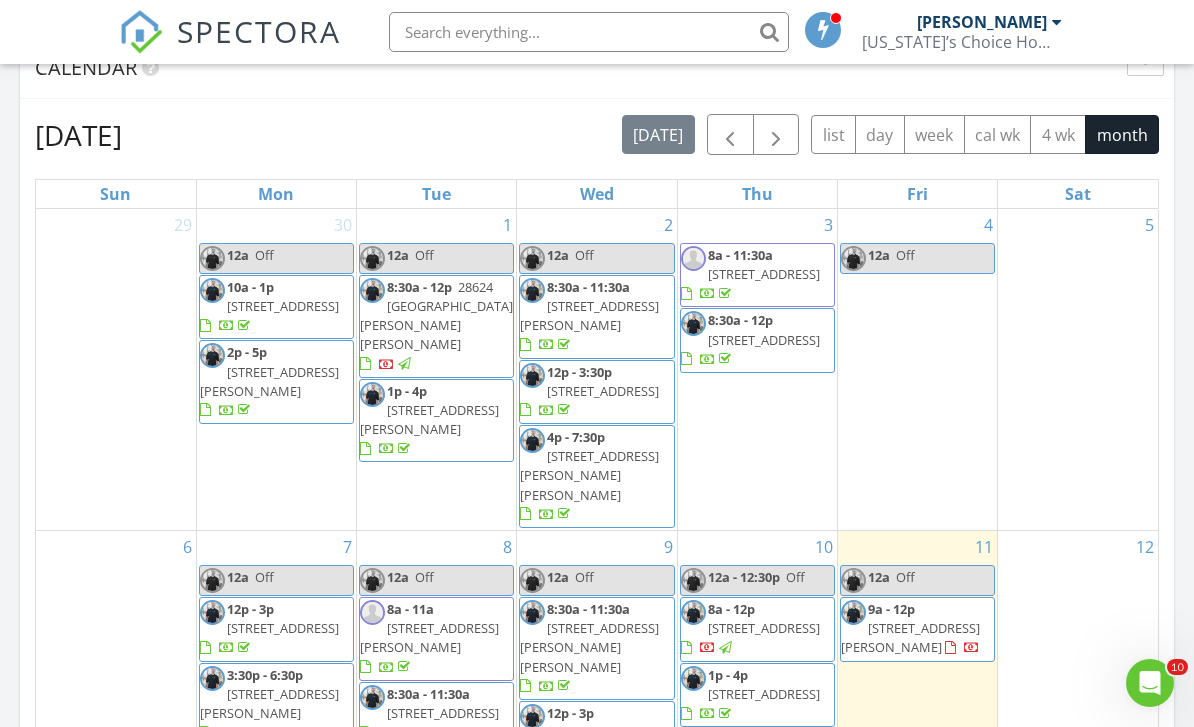 scroll, scrollTop: 0, scrollLeft: 0, axis: both 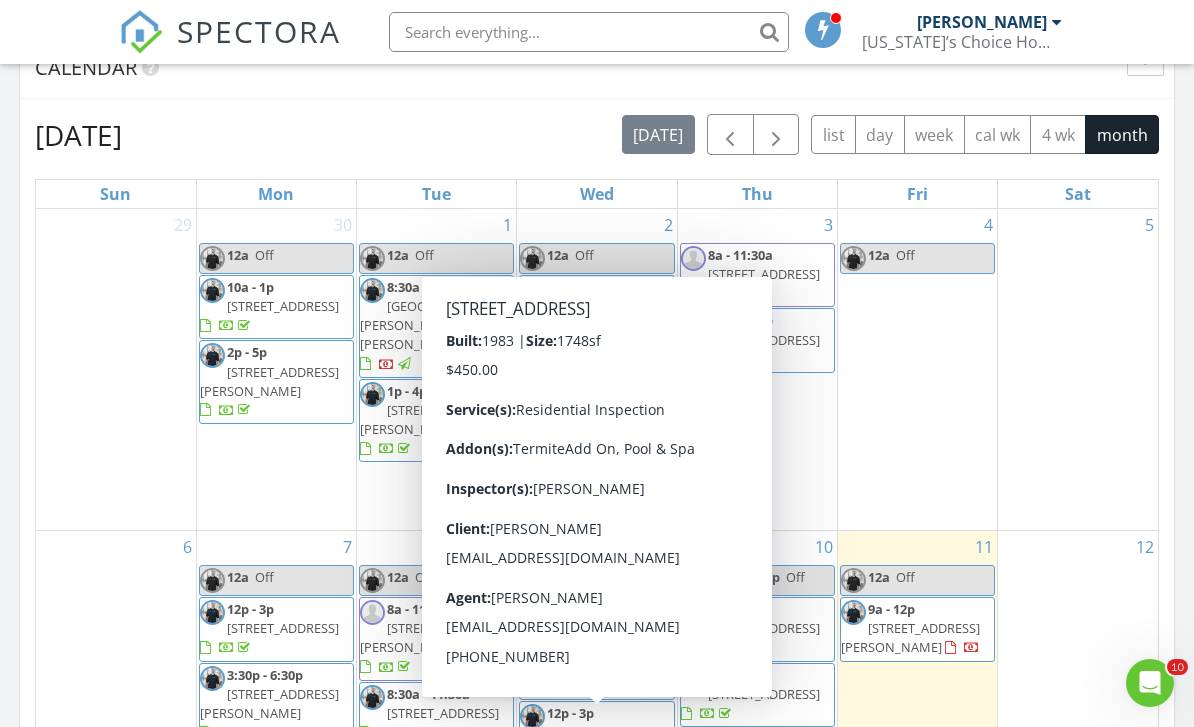 click on "12434 S Ki Cir, Phoenix 85044" at bounding box center [603, 798] 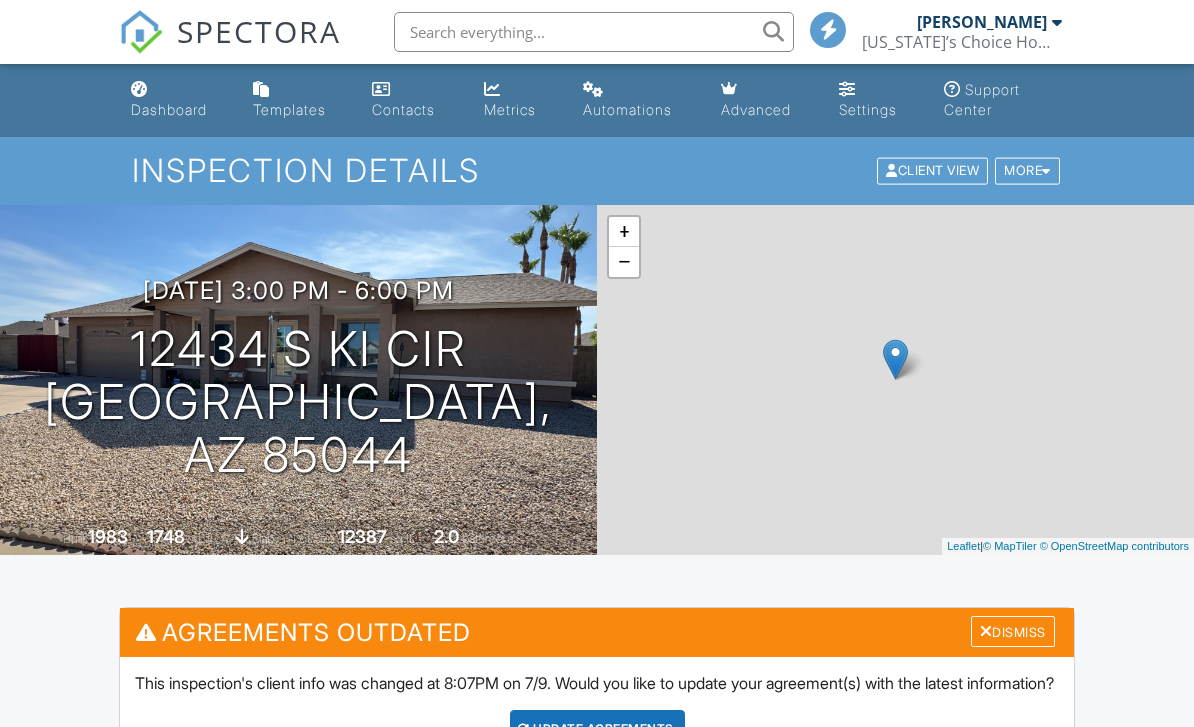 scroll, scrollTop: 0, scrollLeft: 0, axis: both 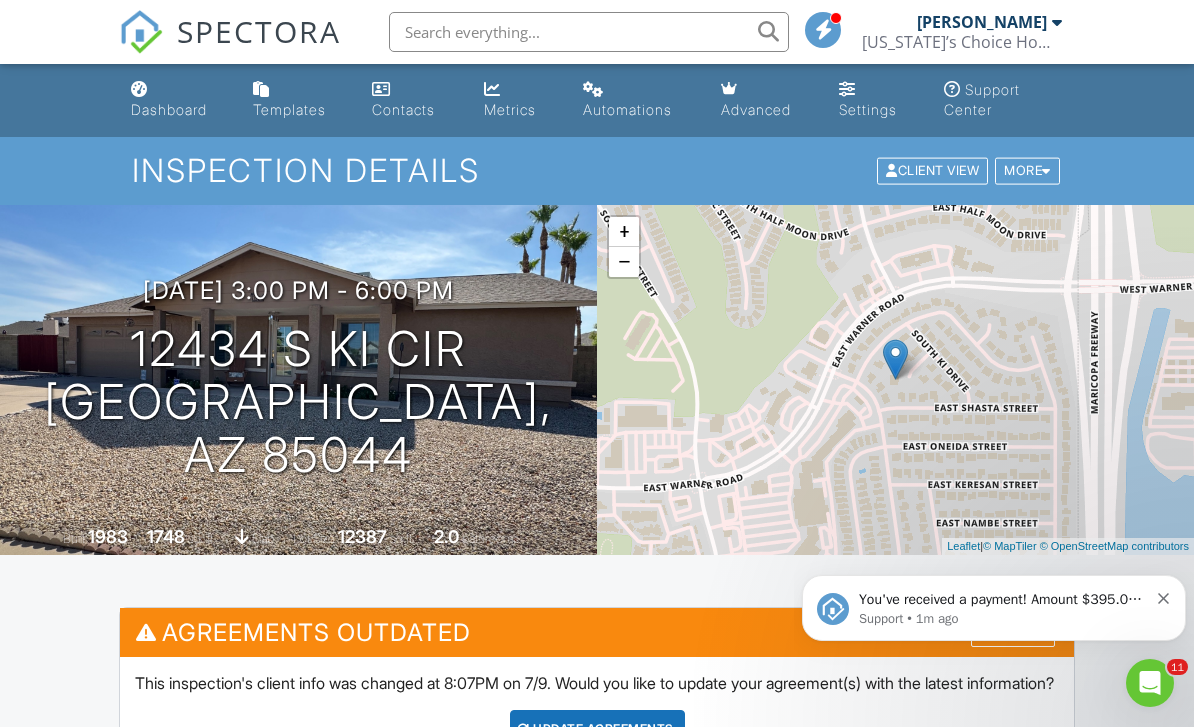 click on "You've received a payment!  Amount  $395.00  Fee  $3.99  Net  $391.01  Transaction #  pi_3RjhNdK7snlDGpRF0wECr7eO  Inspection  802 W Buist Ave, Phoenix, AZ 85041 Payouts to your bank or debit card occur on a daily basis. Each payment usually takes two business days to process. You can view your pending payout amount here. If you have any questions reach out on our chat bubble at app.spectora.com." at bounding box center (1003, 600) 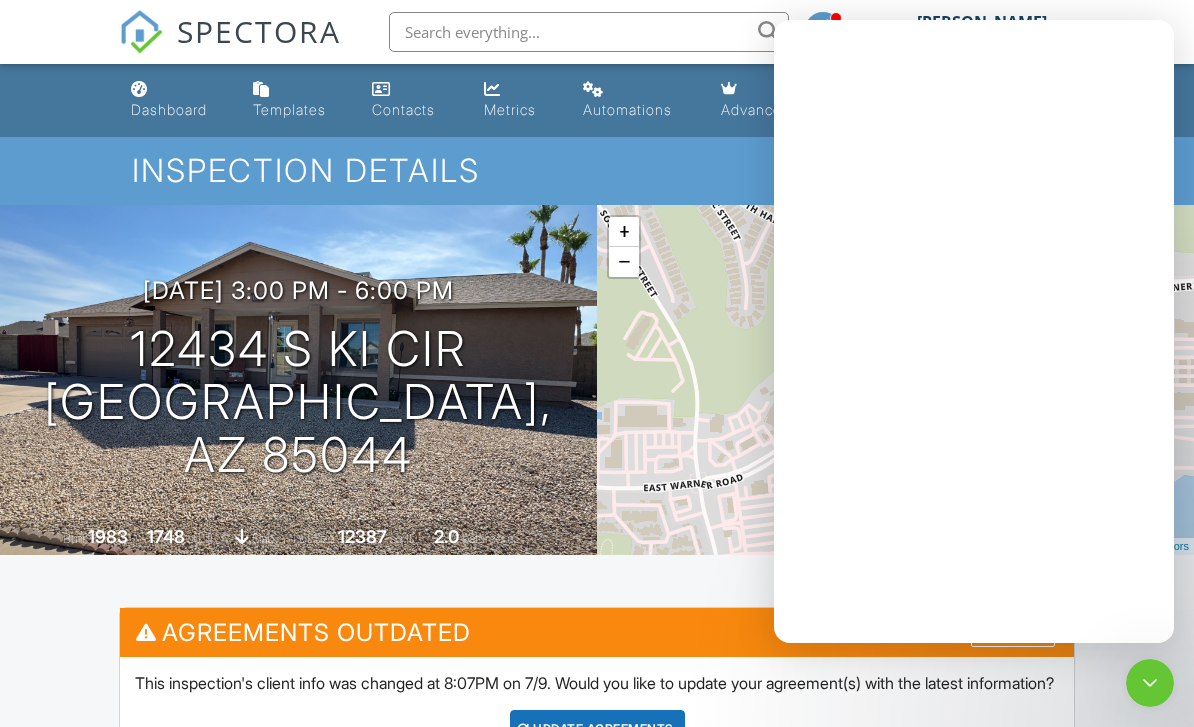 scroll, scrollTop: 0, scrollLeft: 0, axis: both 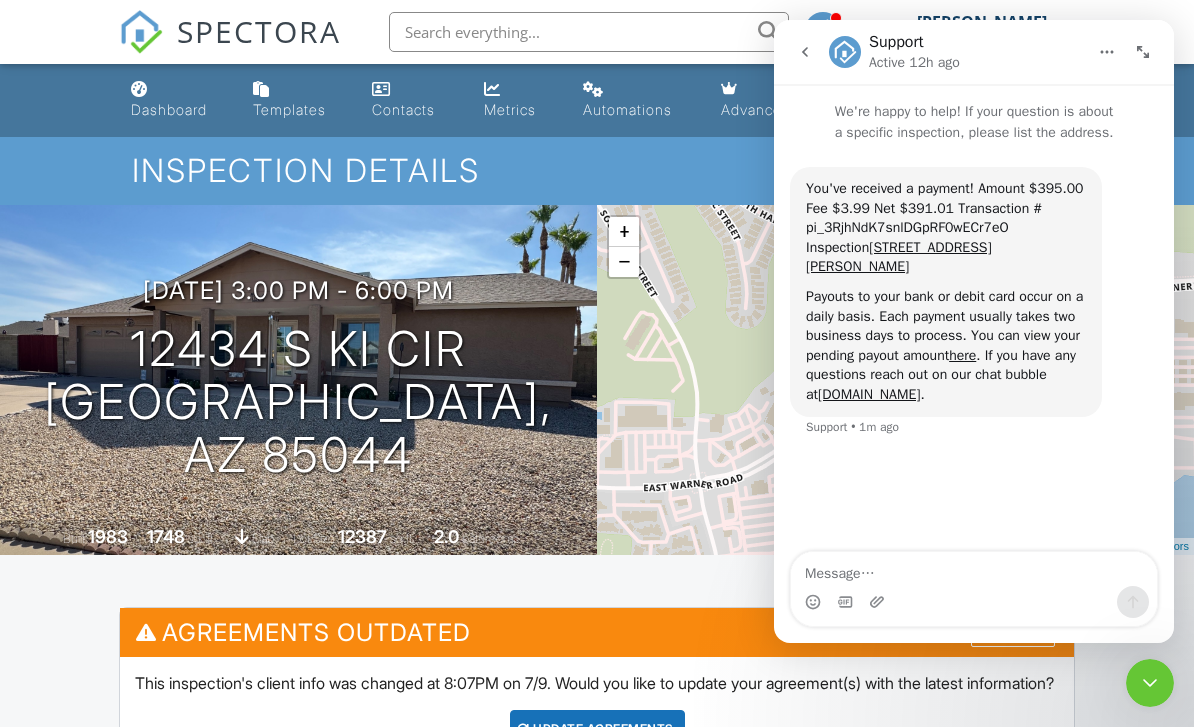 click 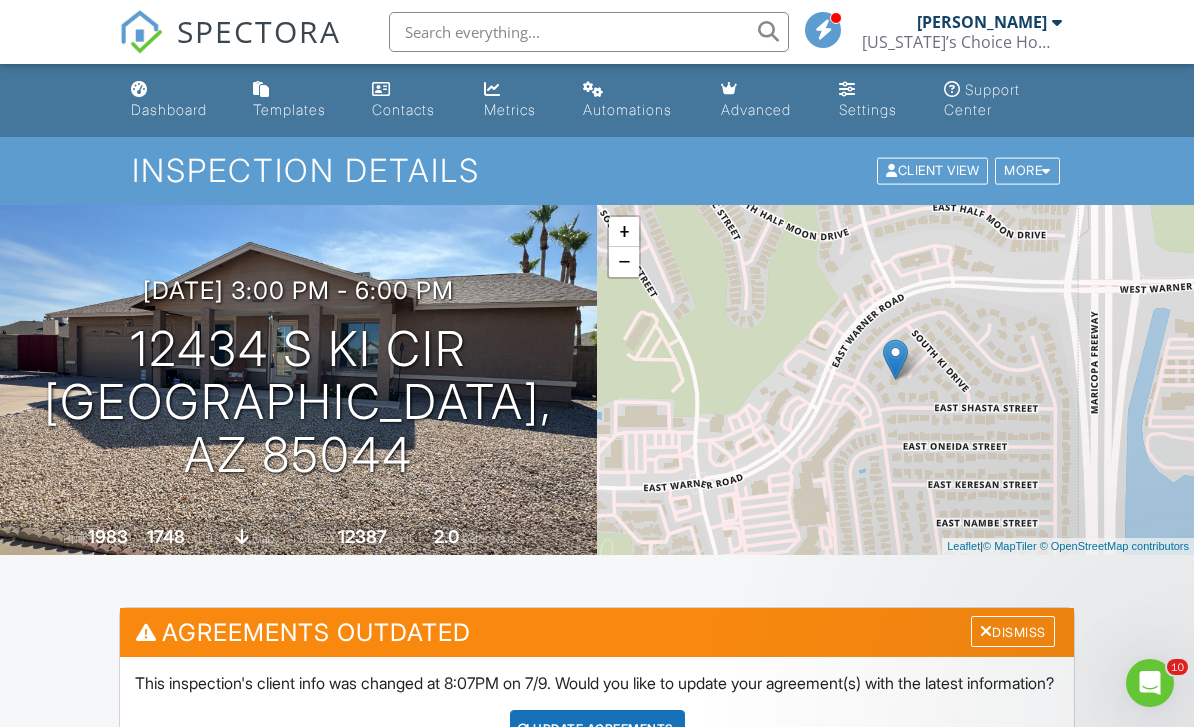 scroll, scrollTop: 0, scrollLeft: 0, axis: both 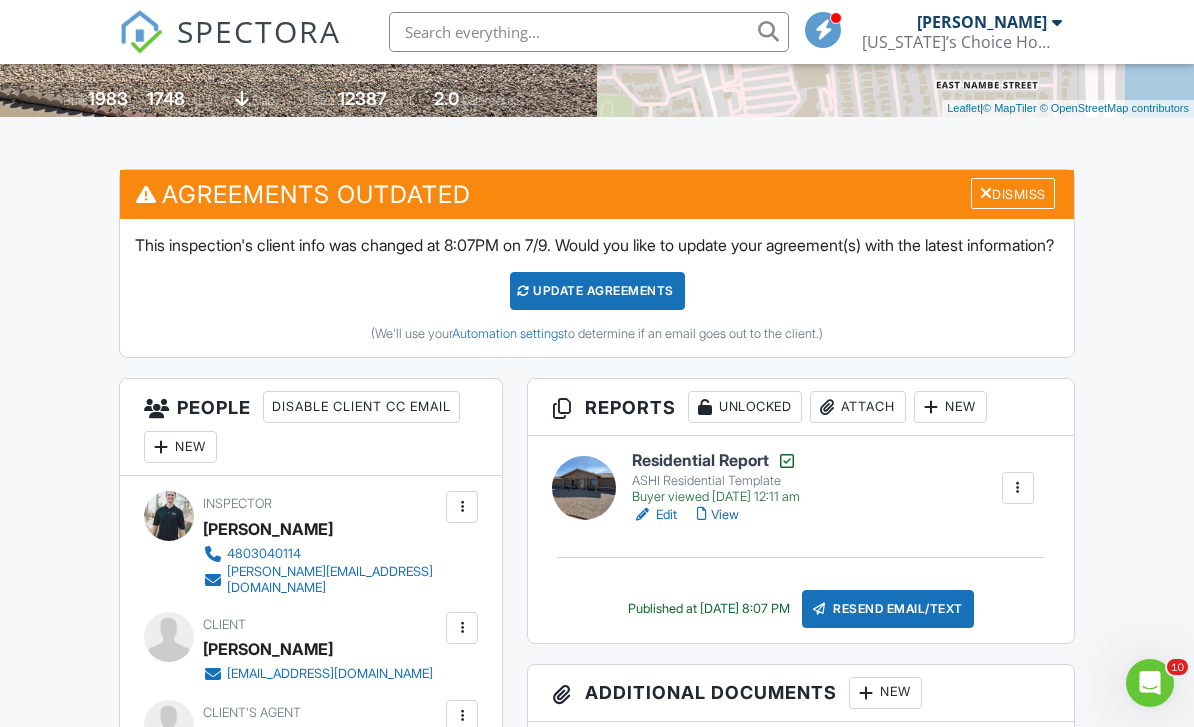 click on "View" at bounding box center (718, 515) 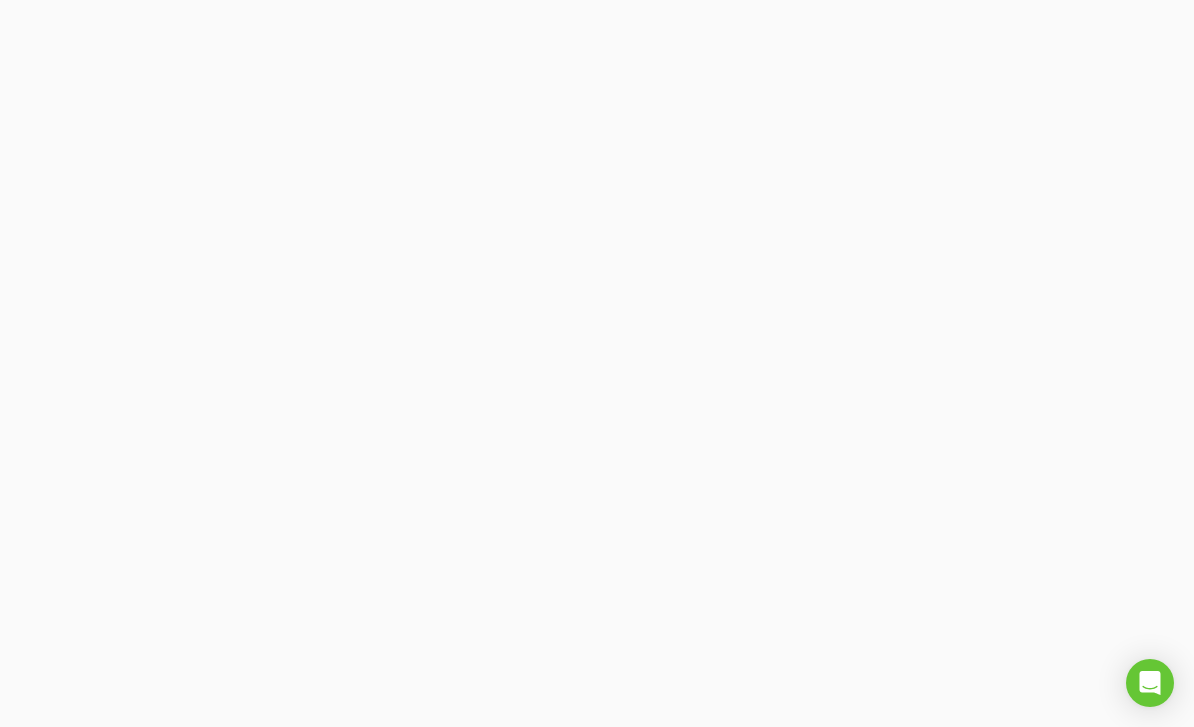 scroll, scrollTop: 0, scrollLeft: 0, axis: both 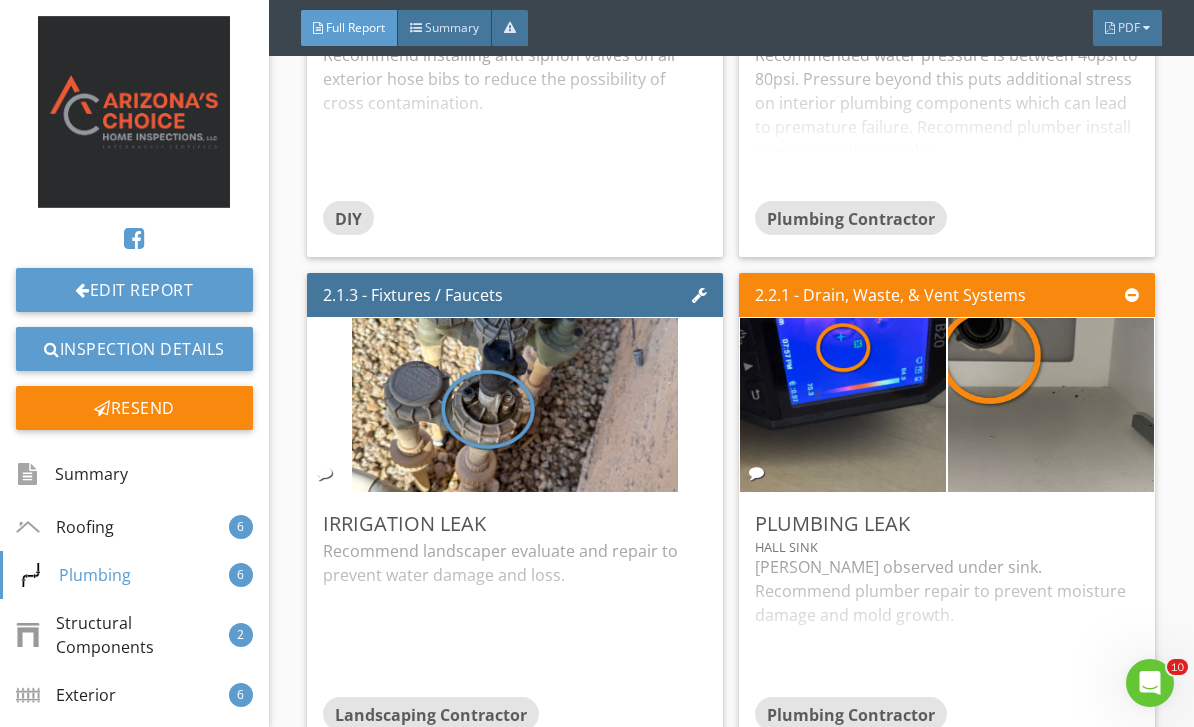 click at bounding box center [515, 405] 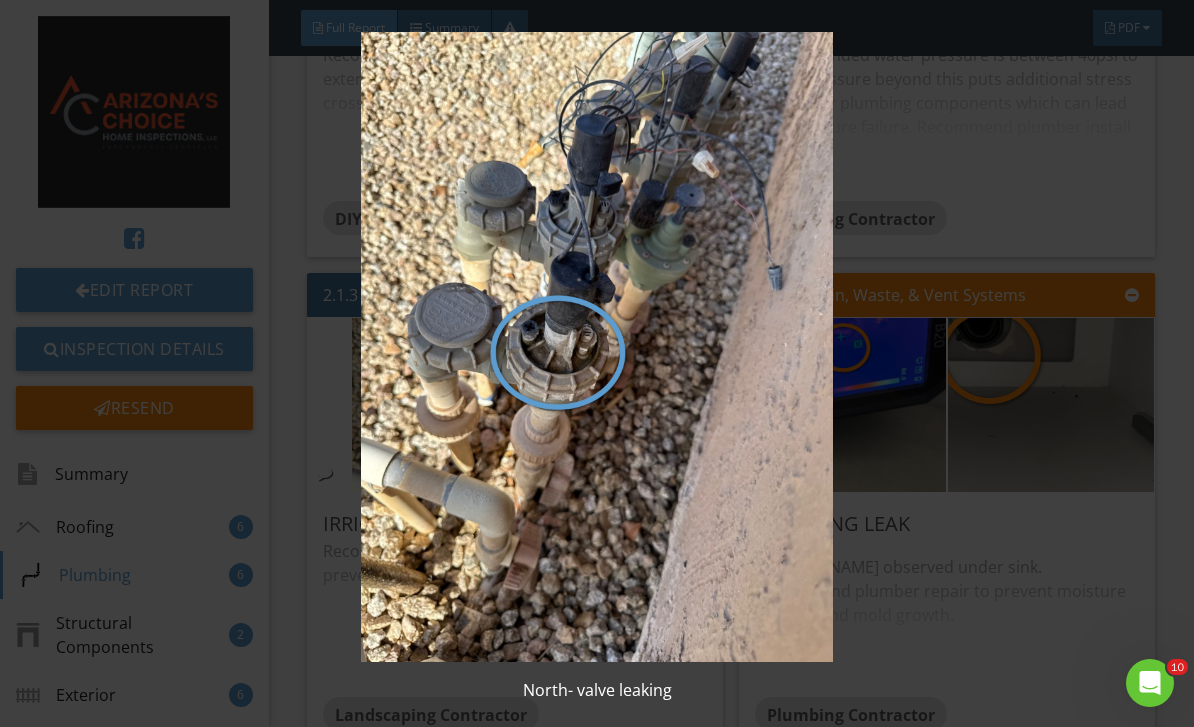 click at bounding box center (597, 347) 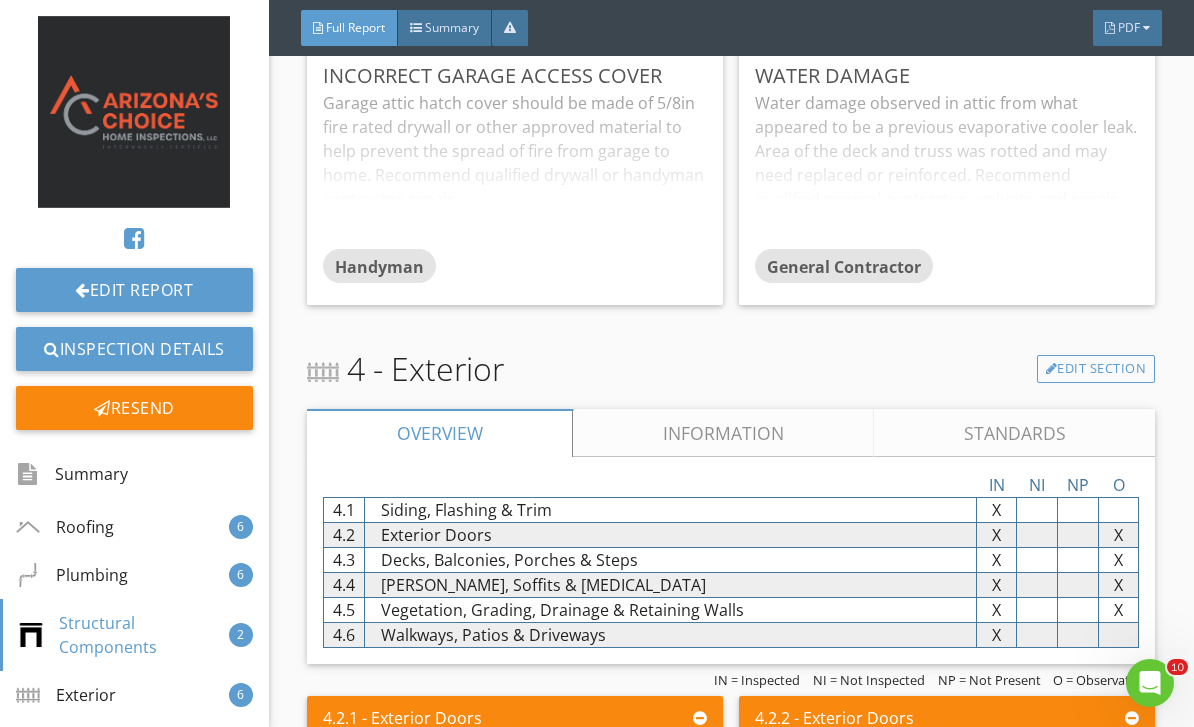 scroll, scrollTop: 5023, scrollLeft: 0, axis: vertical 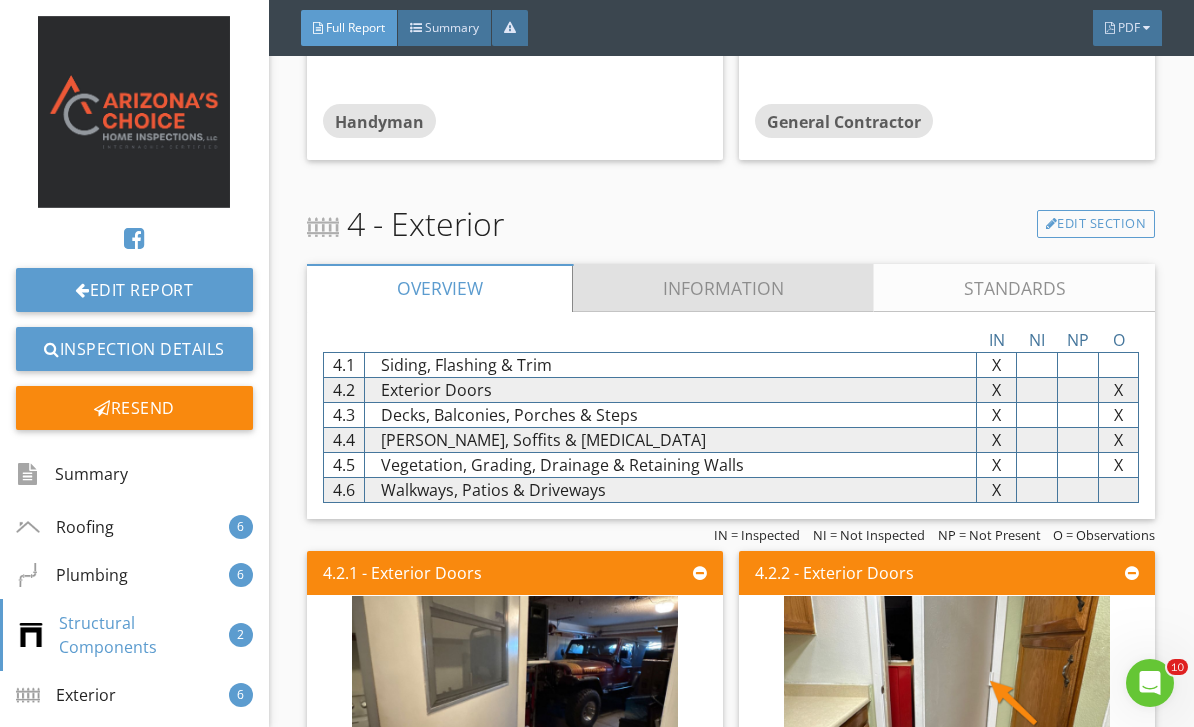 click on "Information" at bounding box center (723, 288) 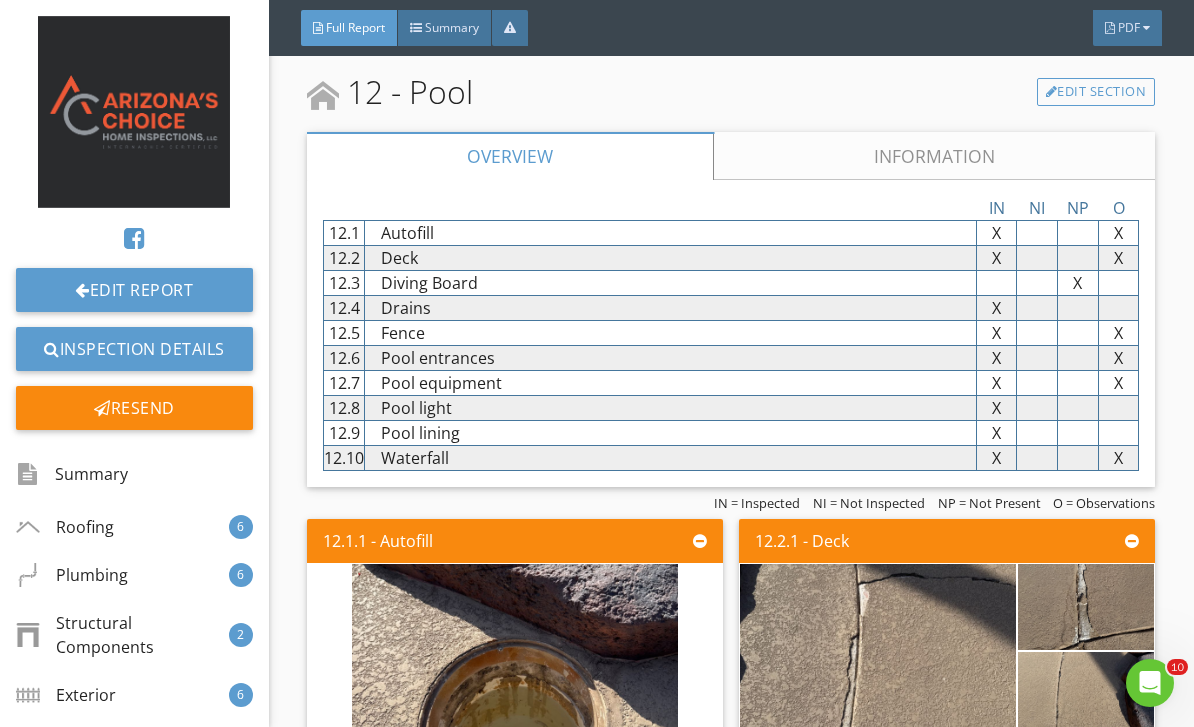 scroll, scrollTop: 14567, scrollLeft: 0, axis: vertical 